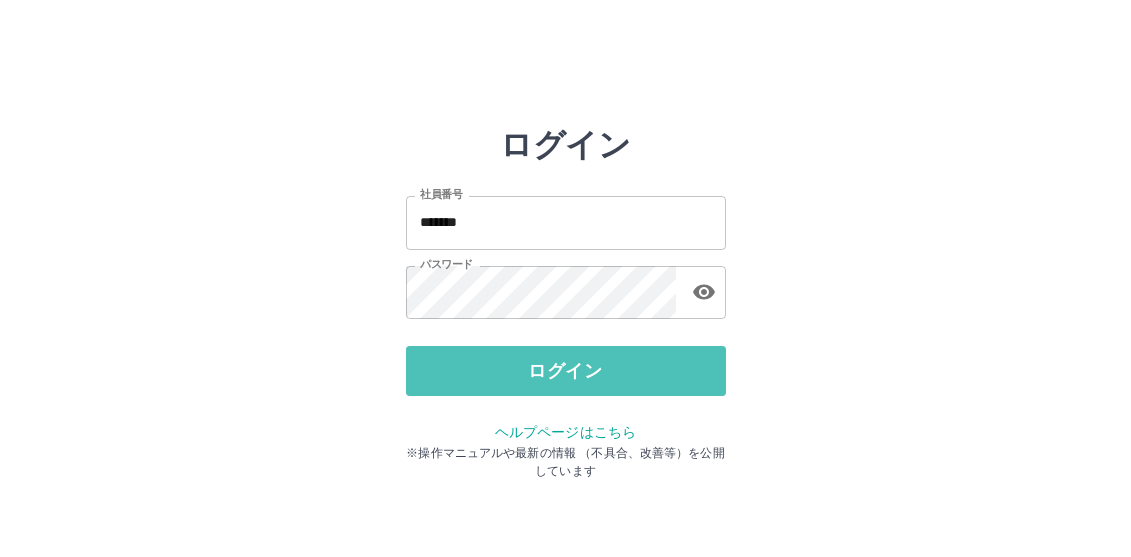 click on "ログイン" at bounding box center (566, 371) 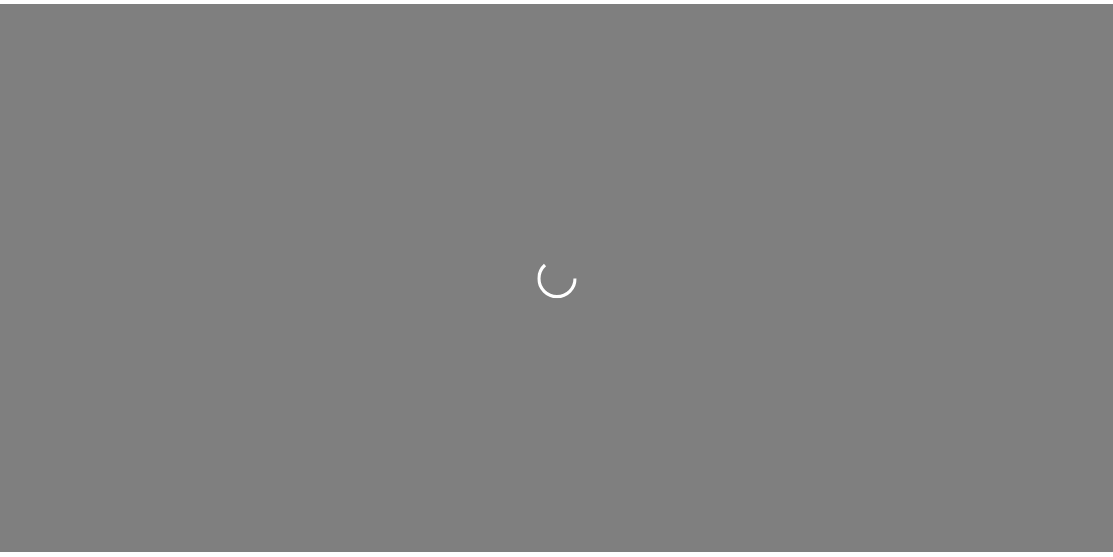 scroll, scrollTop: 0, scrollLeft: 0, axis: both 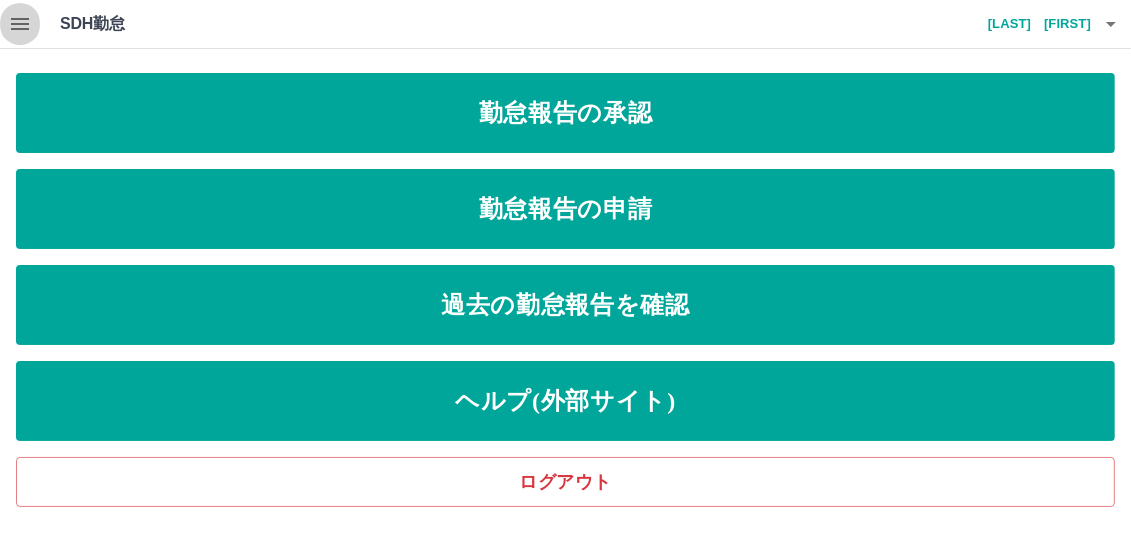 click 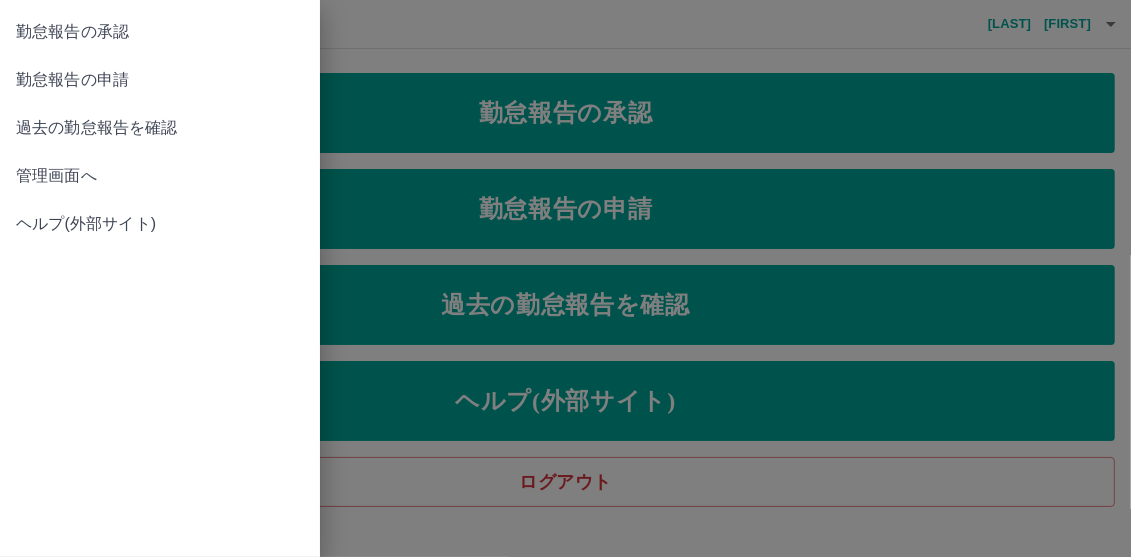 click on "管理画面へ" at bounding box center (160, 176) 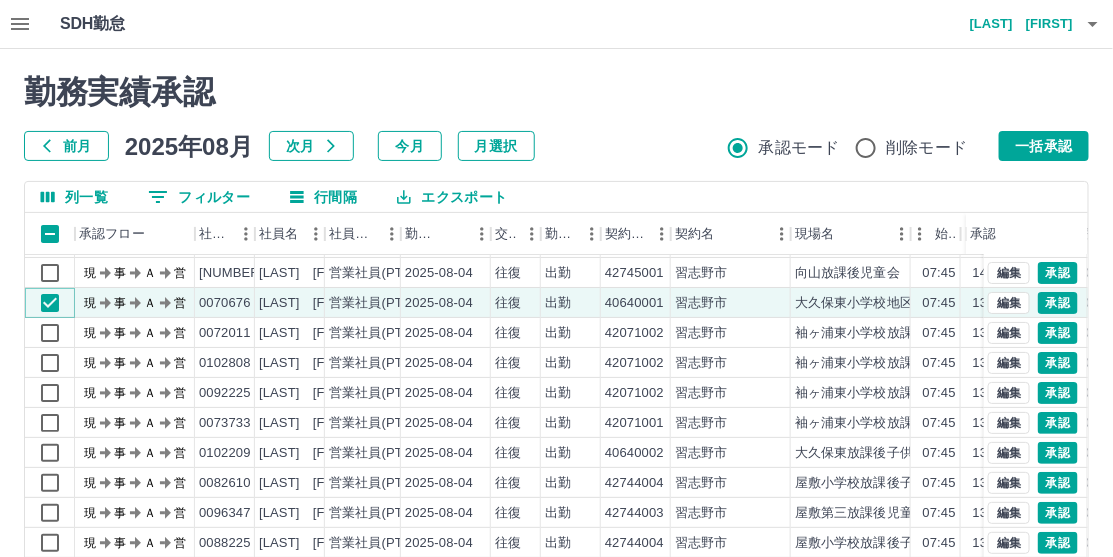 scroll, scrollTop: 103, scrollLeft: 0, axis: vertical 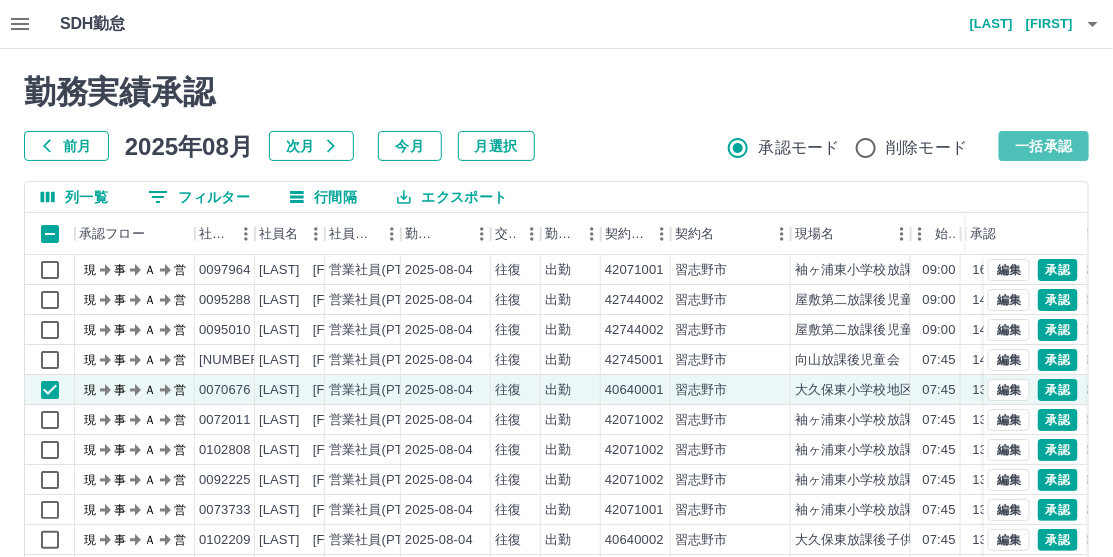 drag, startPoint x: 1032, startPoint y: 139, endPoint x: 1018, endPoint y: 136, distance: 14.3178215 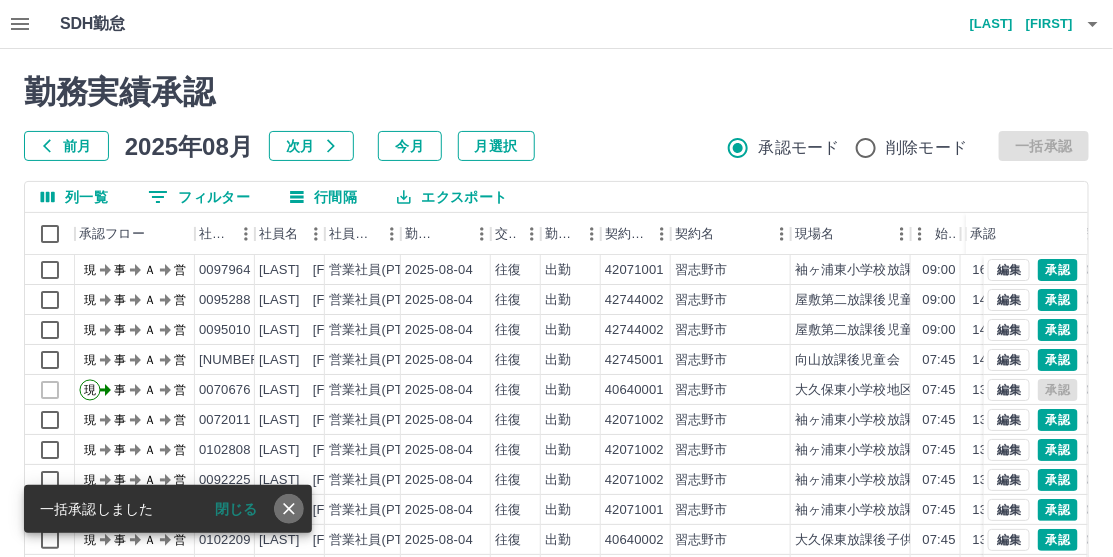 click 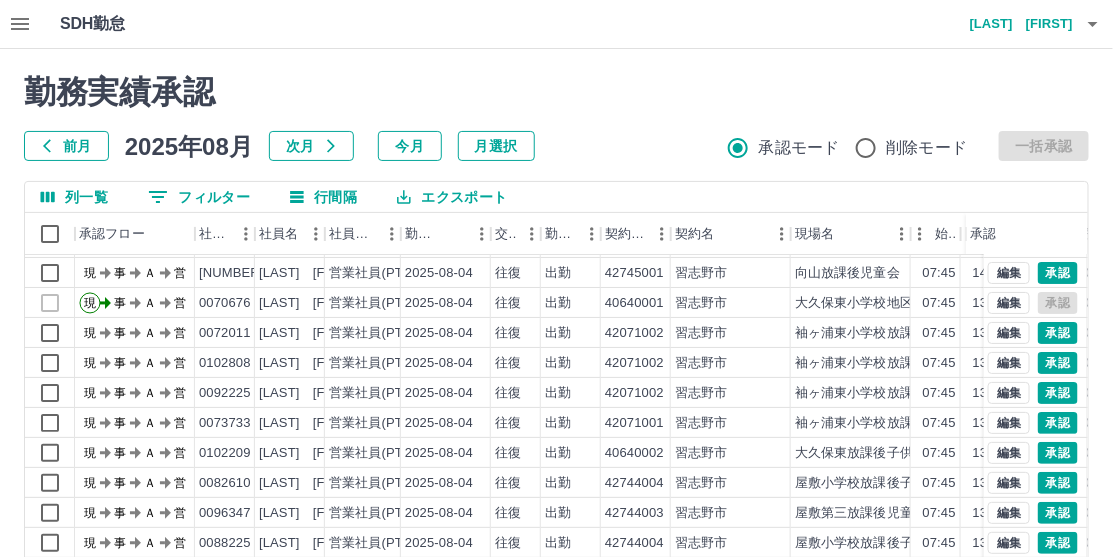 scroll, scrollTop: 103, scrollLeft: 0, axis: vertical 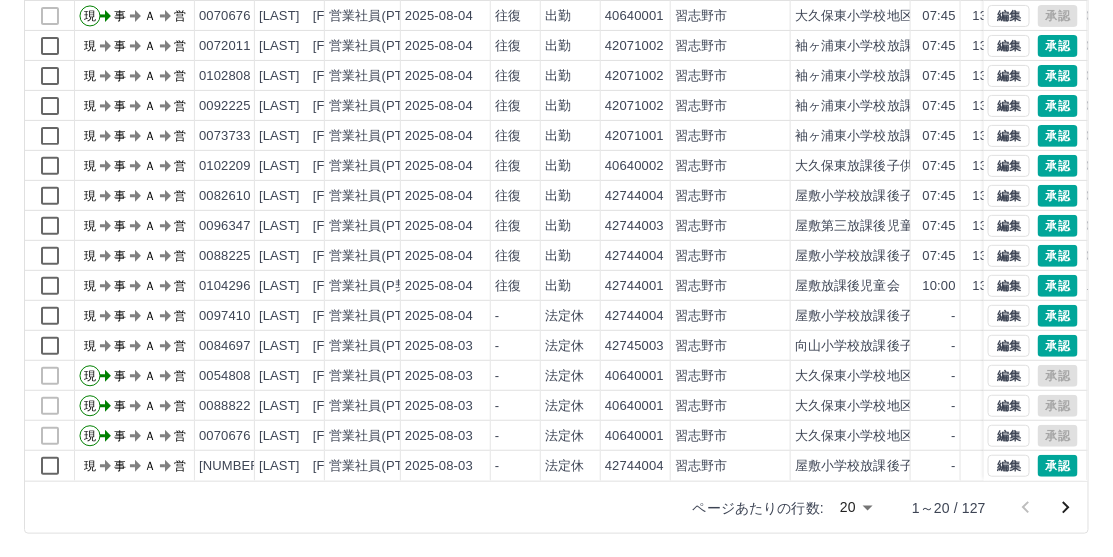 click on "SDH勤怠 須藤　美織 勤務実績承認 前月 2025年08月 次月 今月 月選択 承認モード 削除モード 一括承認 列一覧 0 フィルター 行間隔 エクスポート 承認フロー 社員番号 社員名 社員区分 勤務日 交通費 勤務区分 契約コード 契約名 現場名 始業 終業 休憩 所定開始 所定終業 所定休憩 拘束 承認 現 事 Ａ 営 0095288 鈴木　瑠夏 営業社員(PT契約) 2025-08-04 往復 出勤 42744002 習志野市 屋敷第二放課後児童会 09:00 14:00 00:00 09:00 14:00 00:00 05:00 現 事 Ａ 営 0095010 中島　義光 営業社員(PT契約) 2025-08-04 往復 出勤 42744002 習志野市 屋敷第二放課後児童会 09:00 14:00 00:00 09:00 14:00 00:00 05:00 現 事 Ａ 営 0098048 渡辺　知子 営業社員(PT契約) 2025-08-04 往復 出勤 42745001 習志野市 向山放課後児童会 07:45 14:45 00:45 07:45 14:45 00:45 07:00 現 事 Ａ 営 0070676 堀　香 営業社員(PT契約) 2025-08-04 往復 出勤 40640001 現" at bounding box center (556, 135) 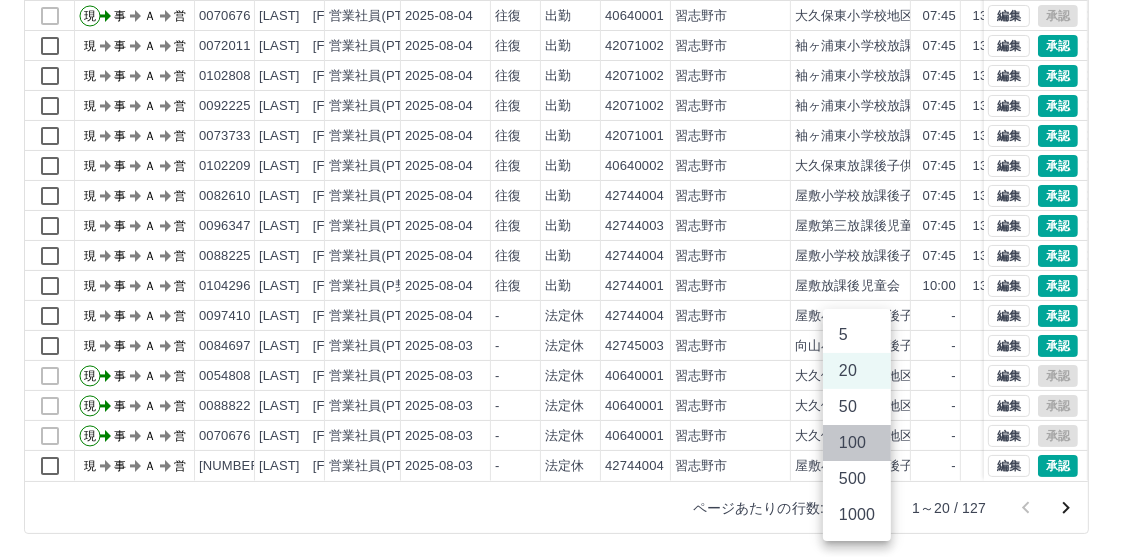 click on "100" at bounding box center [857, 443] 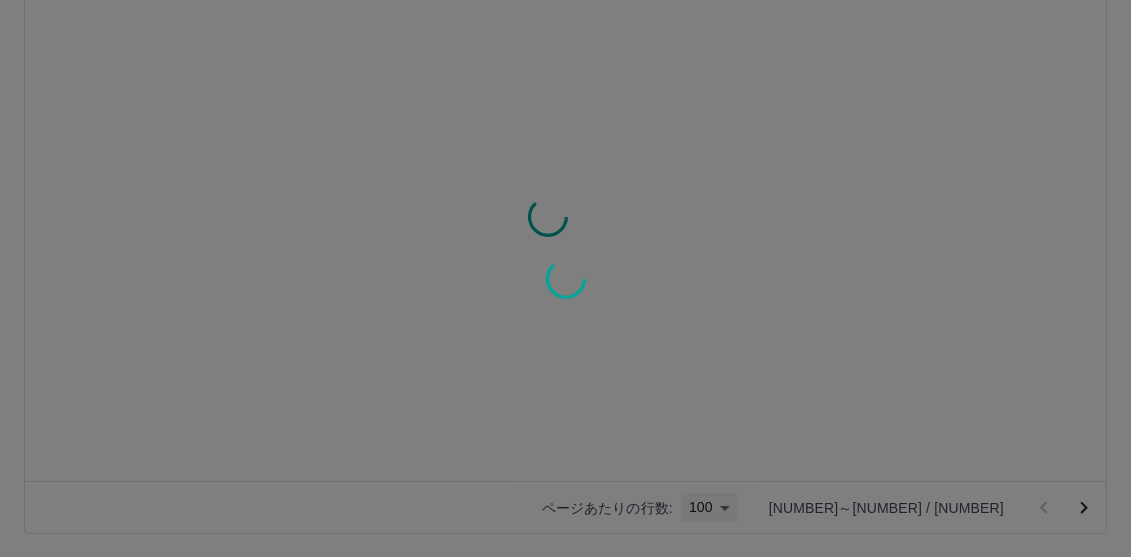 type on "***" 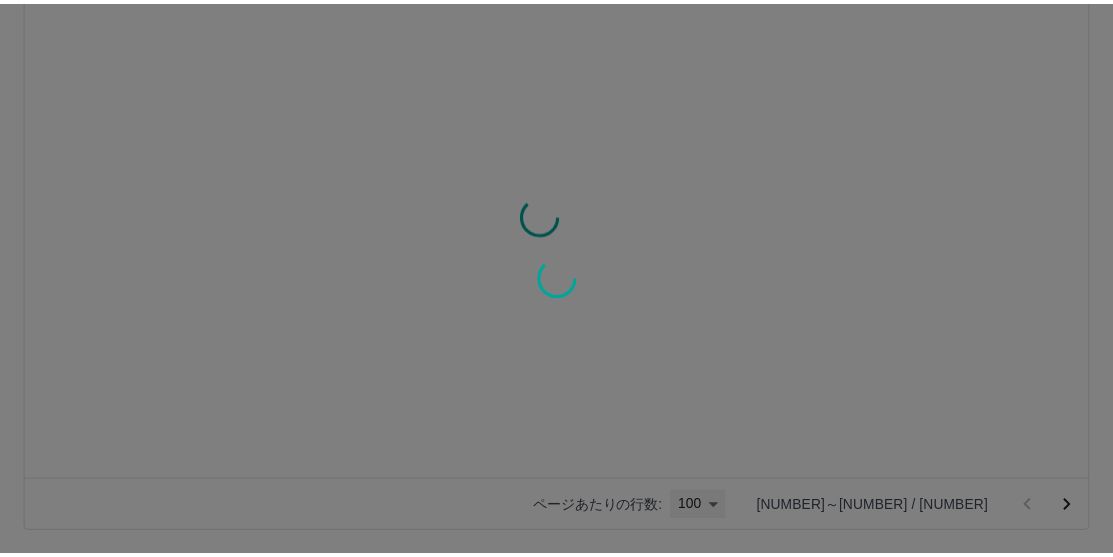 scroll, scrollTop: 0, scrollLeft: 0, axis: both 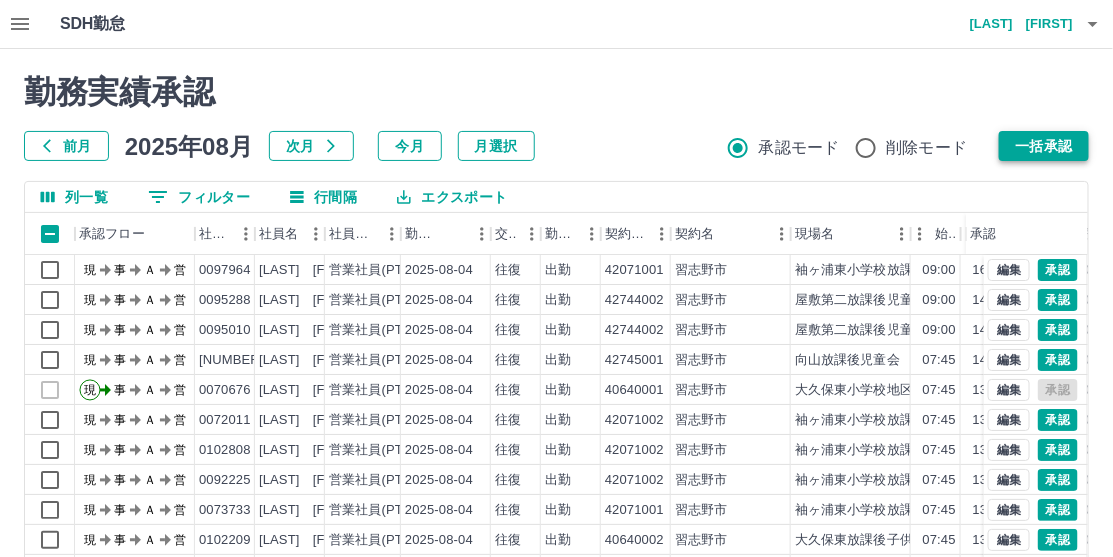click on "一括承認" at bounding box center (1044, 146) 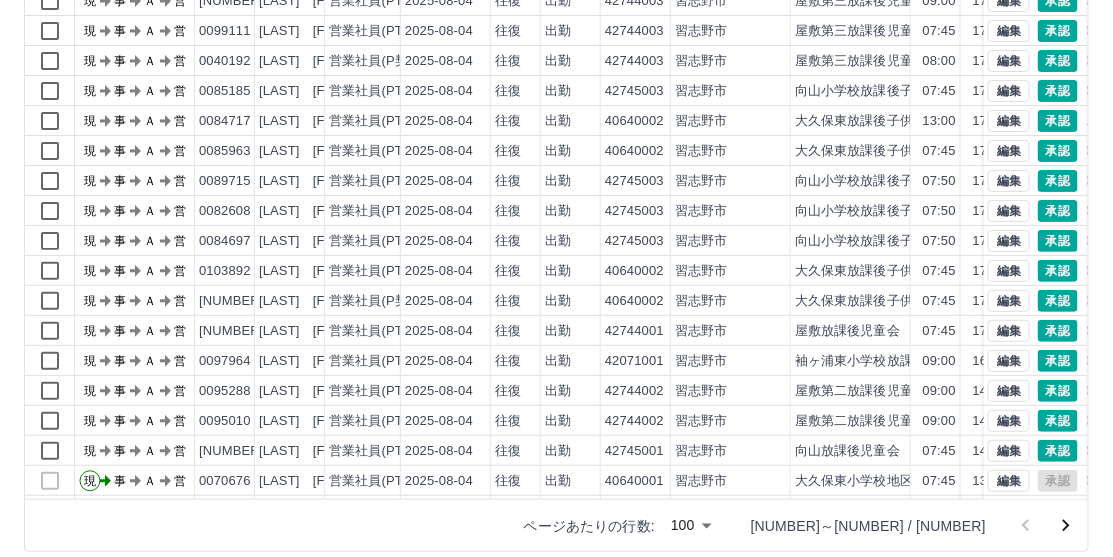 scroll, scrollTop: 287, scrollLeft: 0, axis: vertical 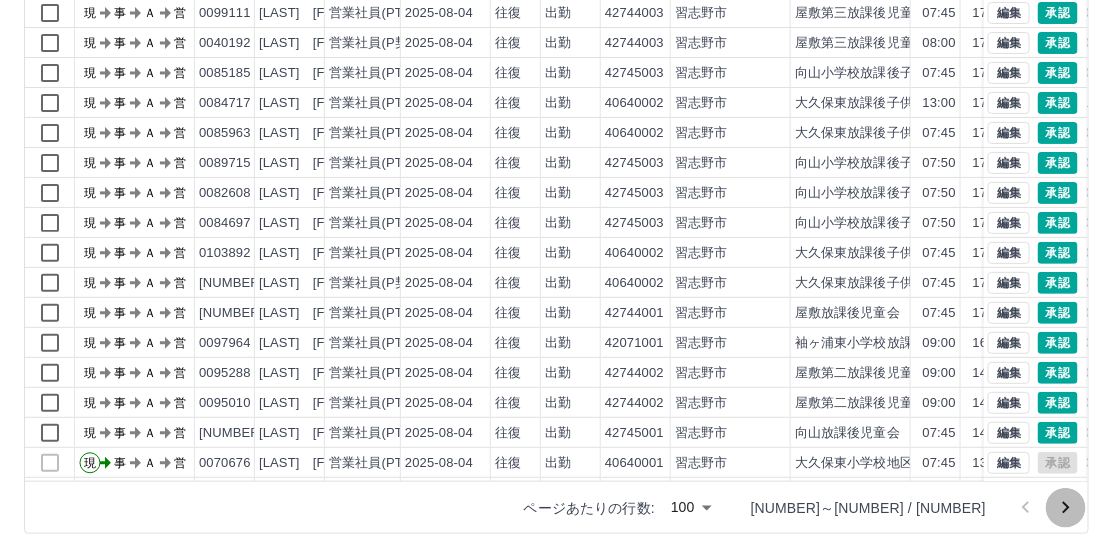 click 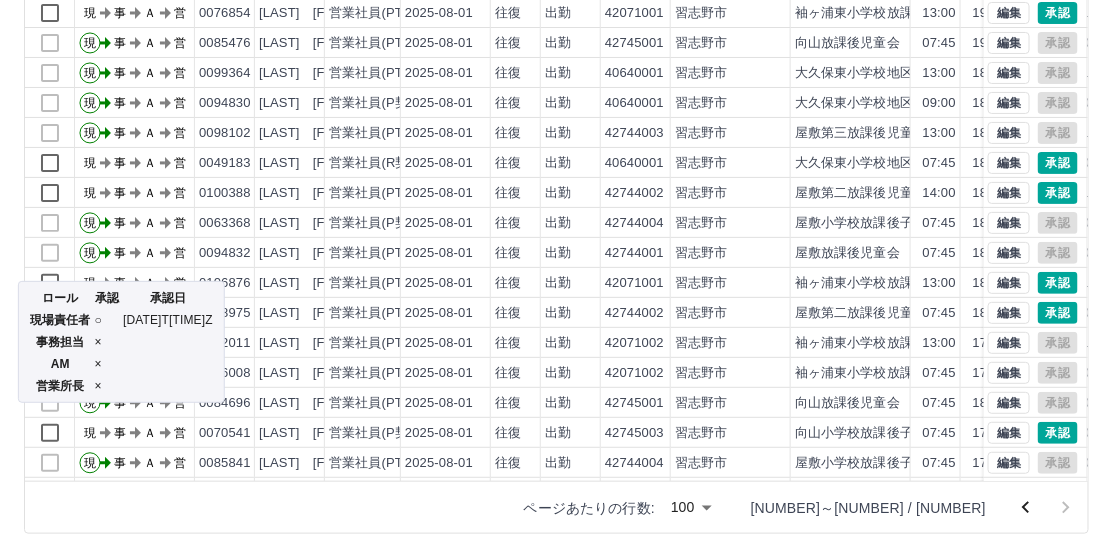 scroll, scrollTop: 0, scrollLeft: 0, axis: both 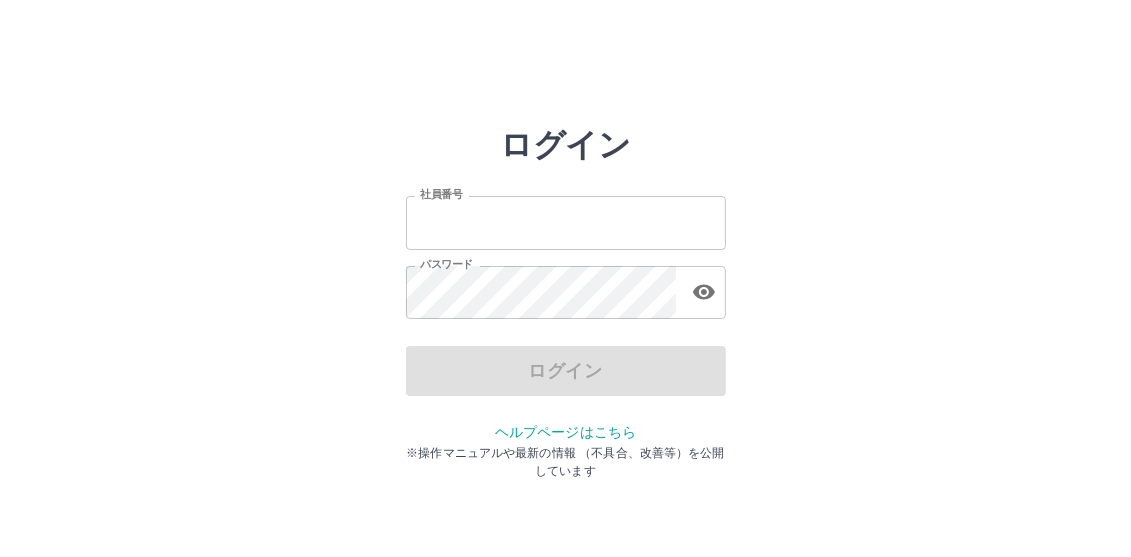 type on "*******" 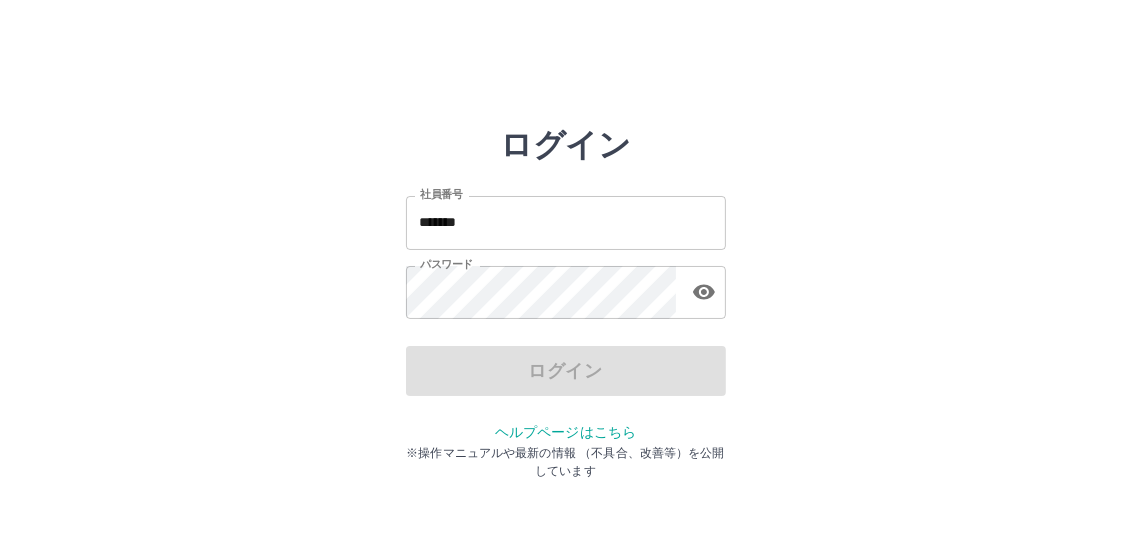 click on "ログイン 社員番号 ******* 社員番号 パスワード パスワード ログイン ヘルプページはこちら ※操作マニュアルや最新の情報 （不具合、改善等）を公開しています" at bounding box center [565, 286] 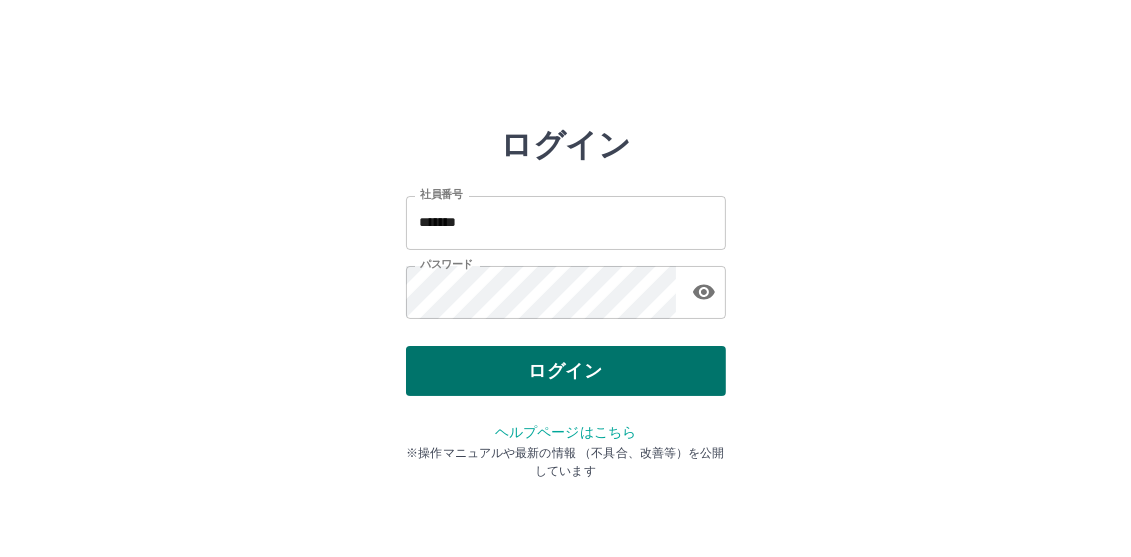 click on "ログイン" at bounding box center [566, 371] 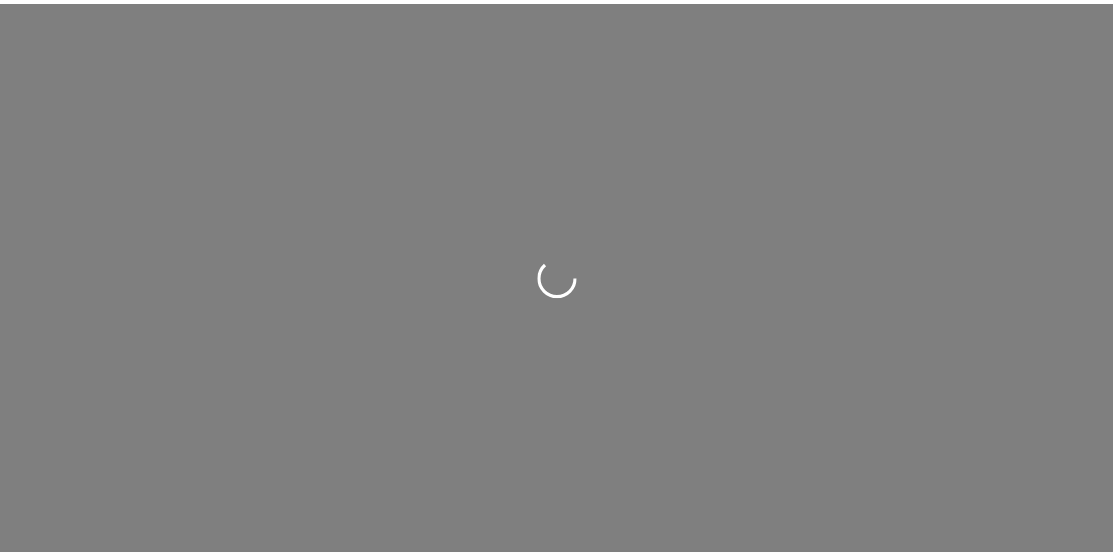 scroll, scrollTop: 0, scrollLeft: 0, axis: both 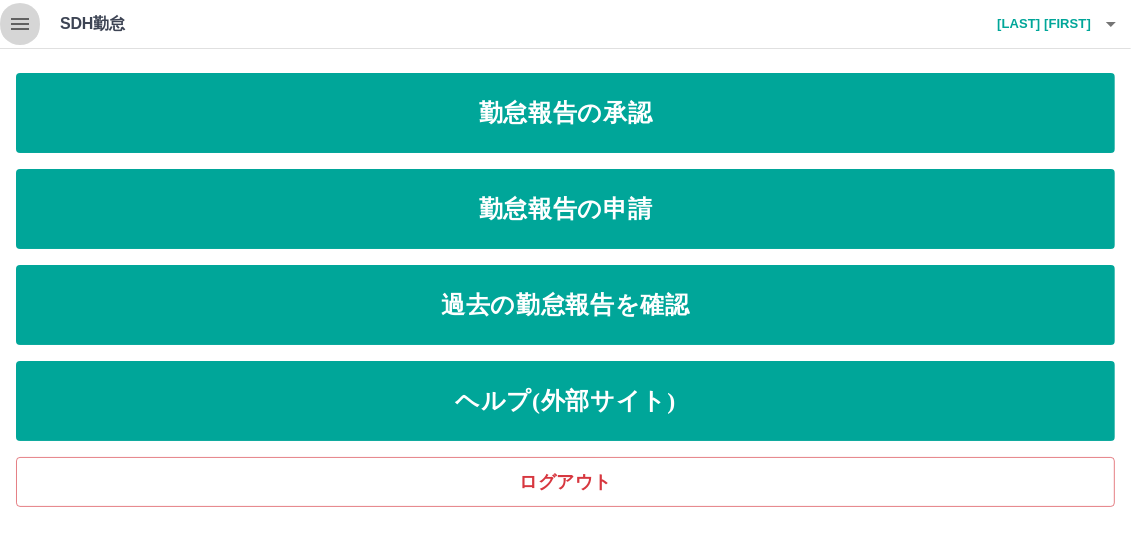 click 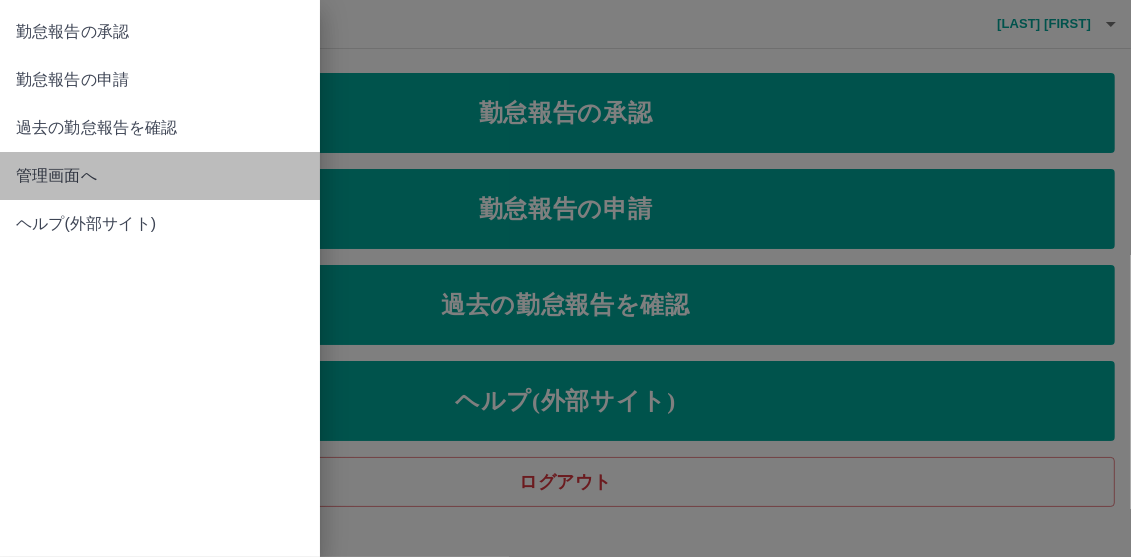click on "管理画面へ" at bounding box center (160, 176) 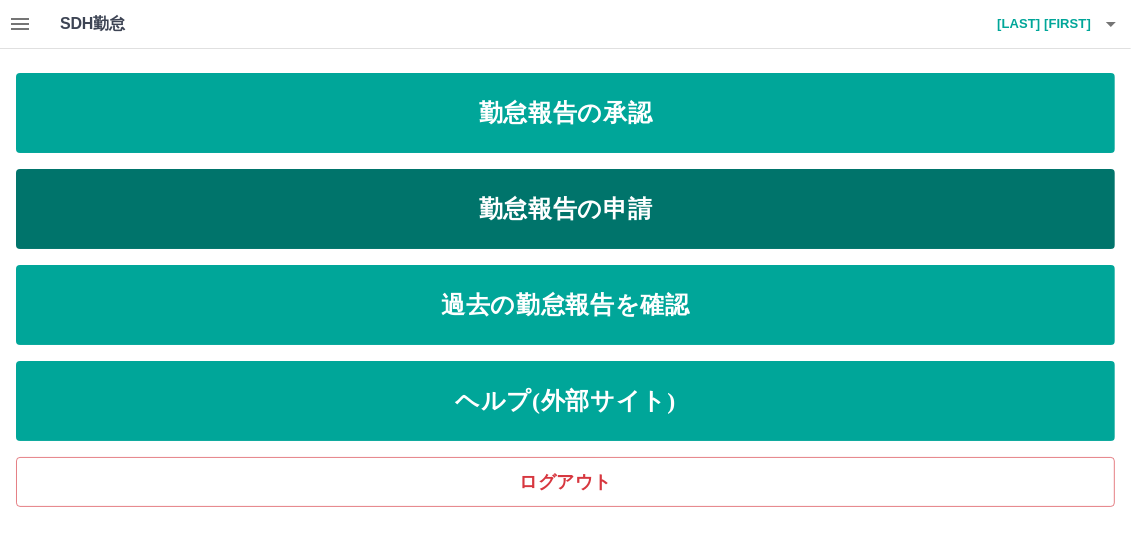 click on "勤怠報告の申請" at bounding box center (565, 209) 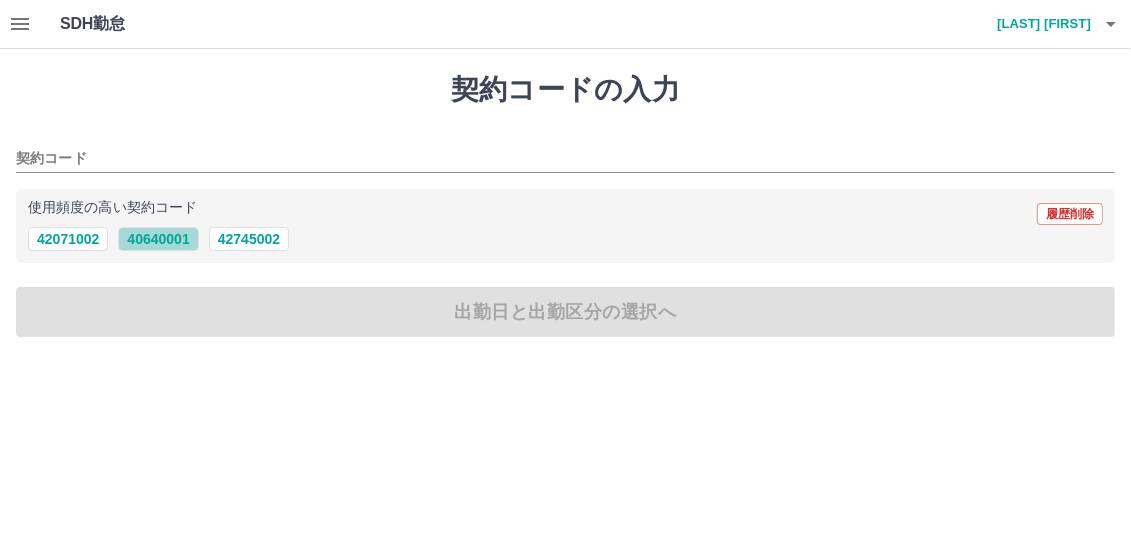 click on "40640001" at bounding box center (158, 239) 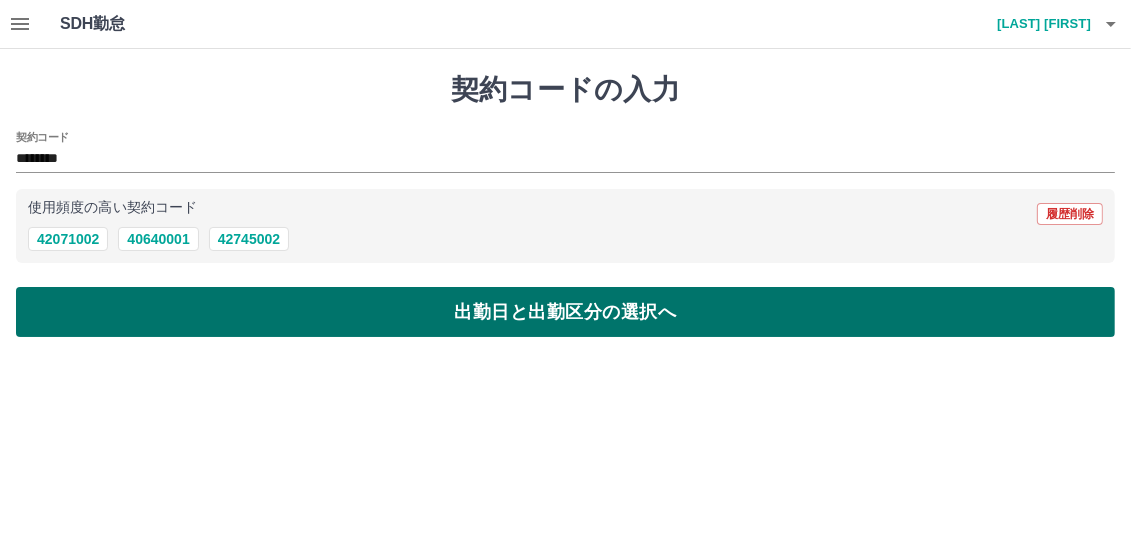 click on "出勤日と出勤区分の選択へ" at bounding box center [565, 312] 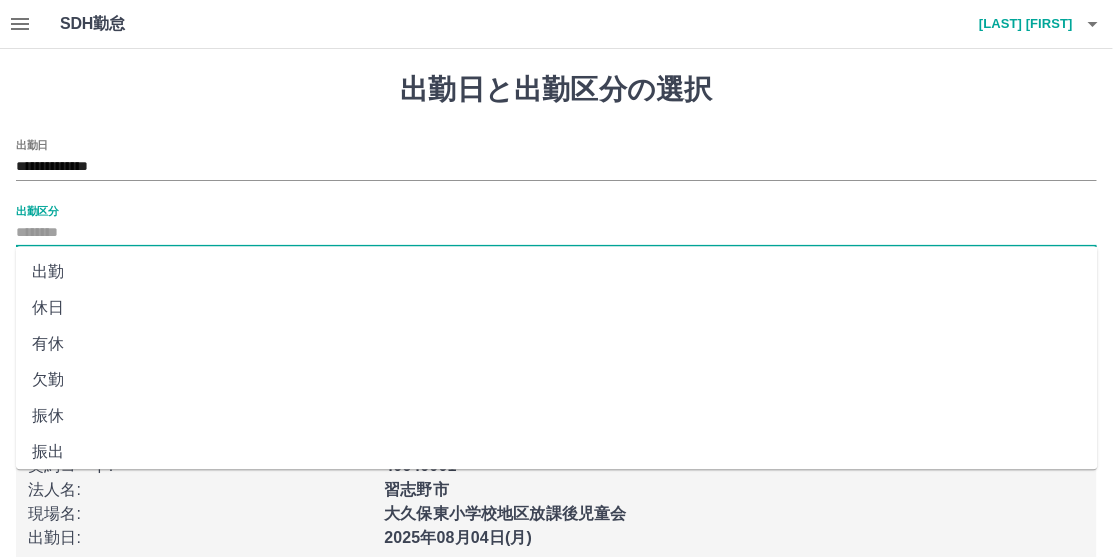 click on "出勤区分" at bounding box center [556, 233] 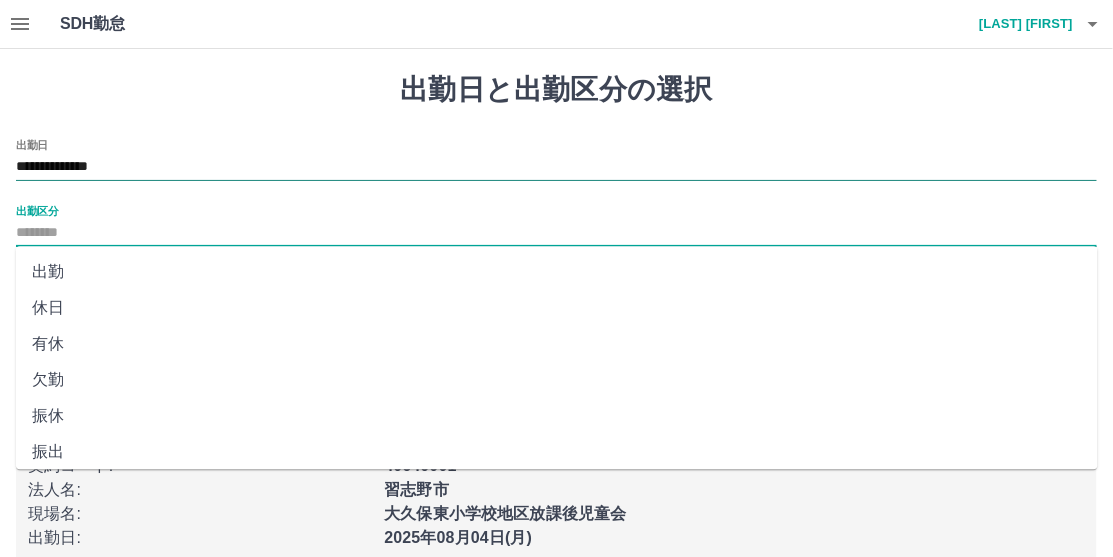 click on "**********" at bounding box center [556, 167] 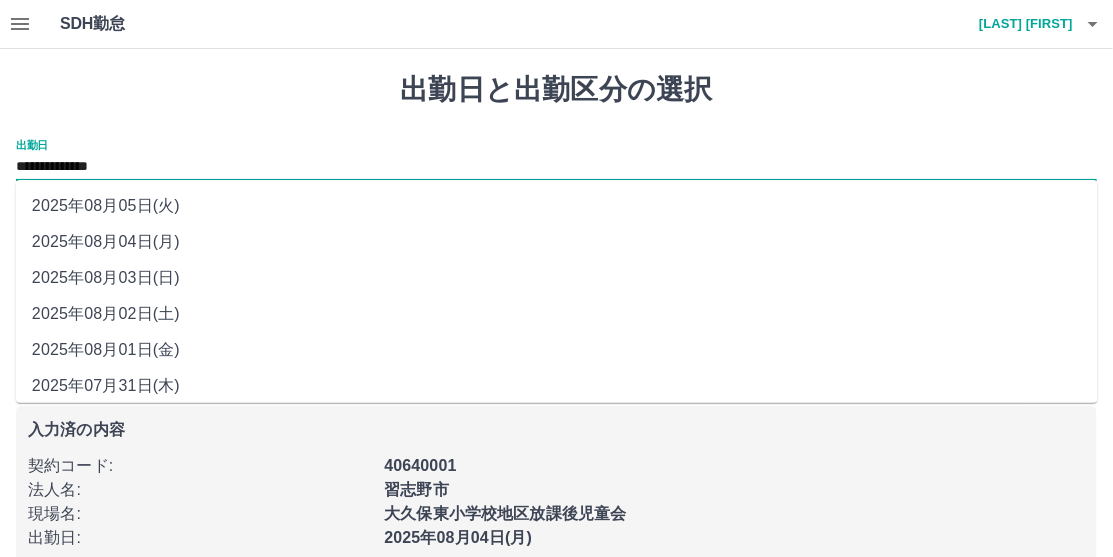 click on "2025年08月03日(日)" at bounding box center (557, 278) 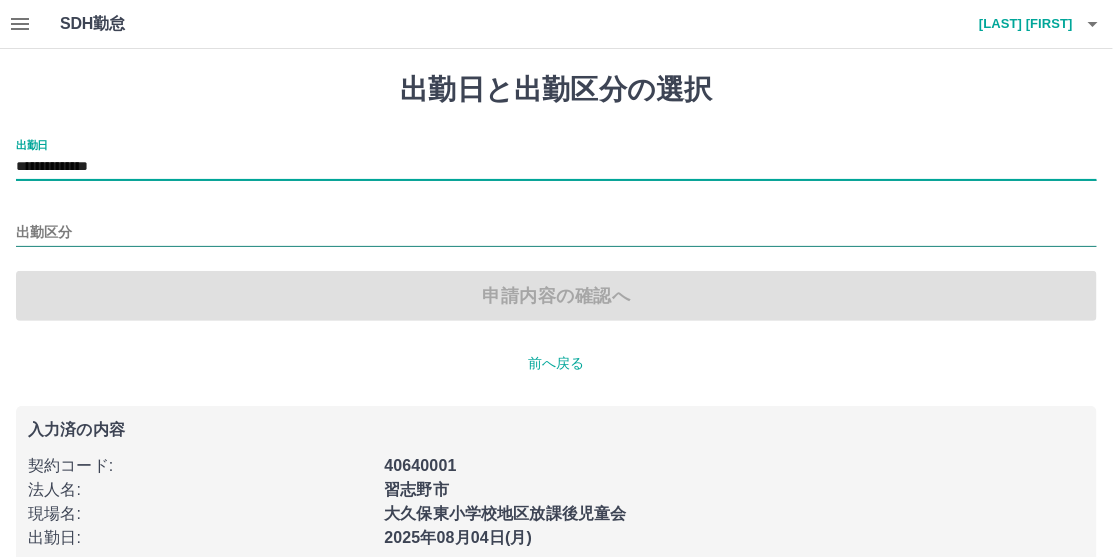 click on "出勤区分" at bounding box center [556, 233] 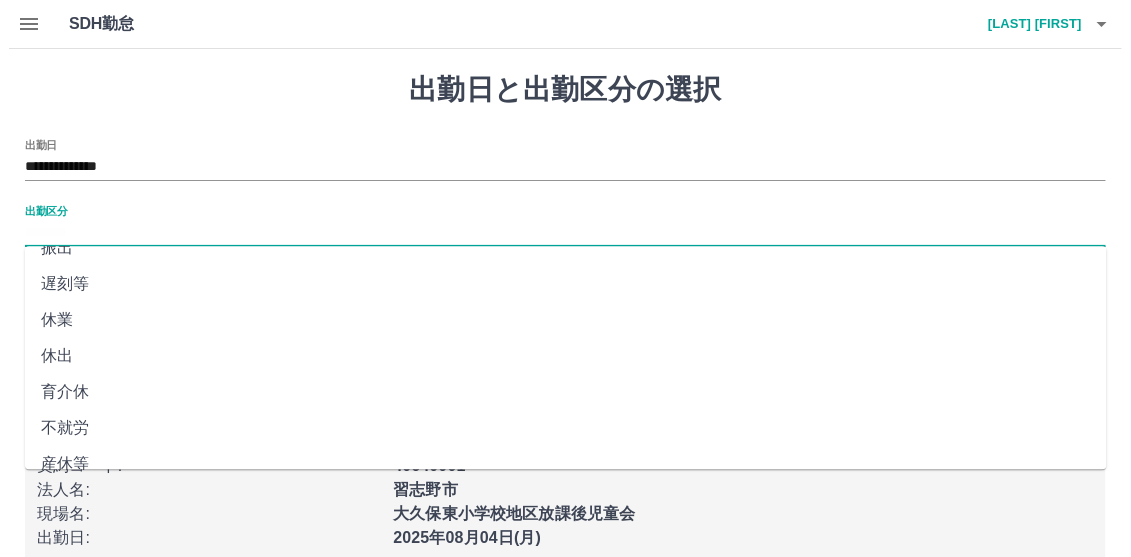 scroll, scrollTop: 400, scrollLeft: 0, axis: vertical 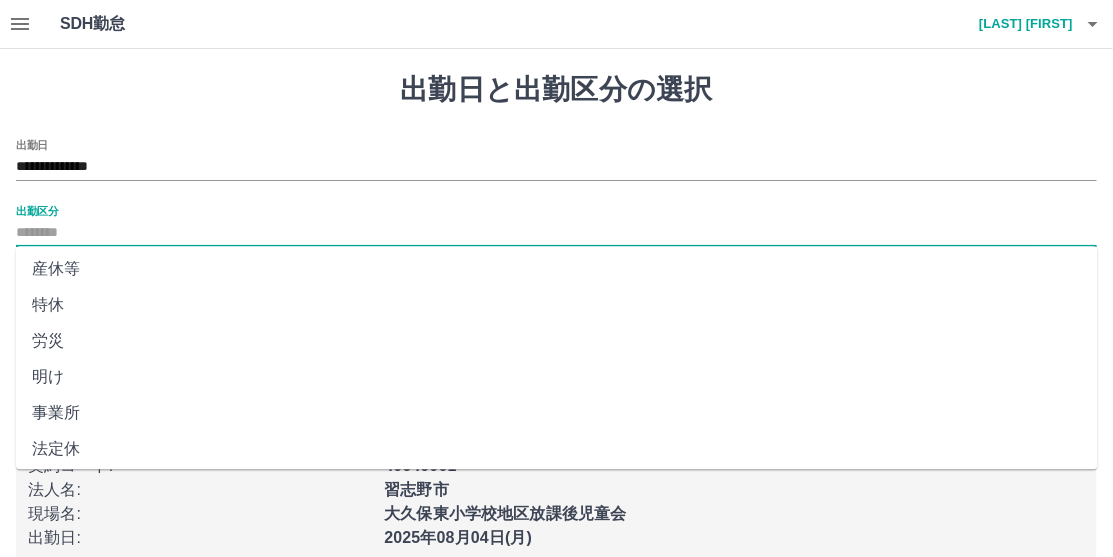 click on "法定休" at bounding box center [557, 448] 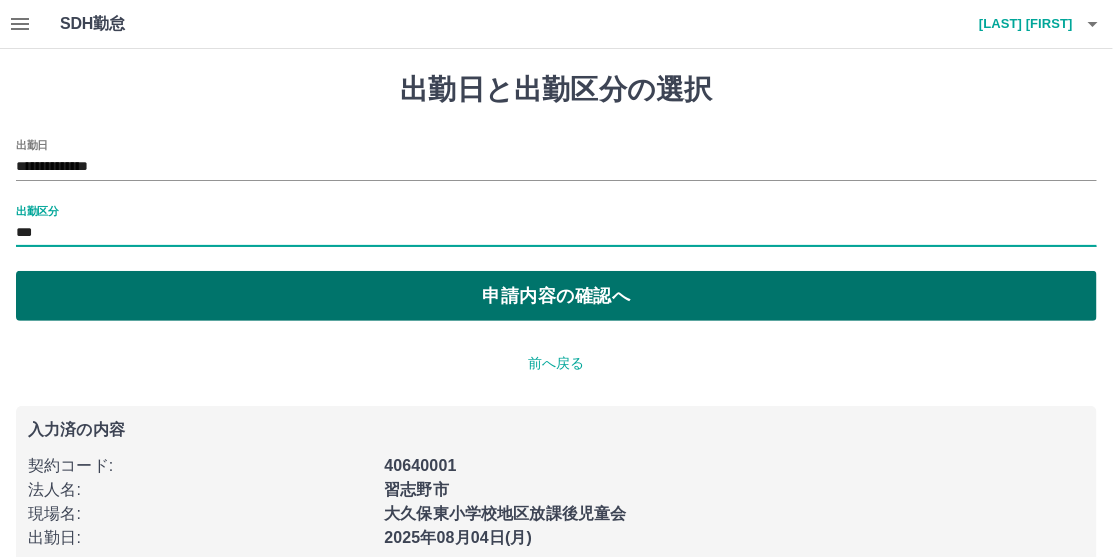 click on "申請内容の確認へ" at bounding box center (556, 296) 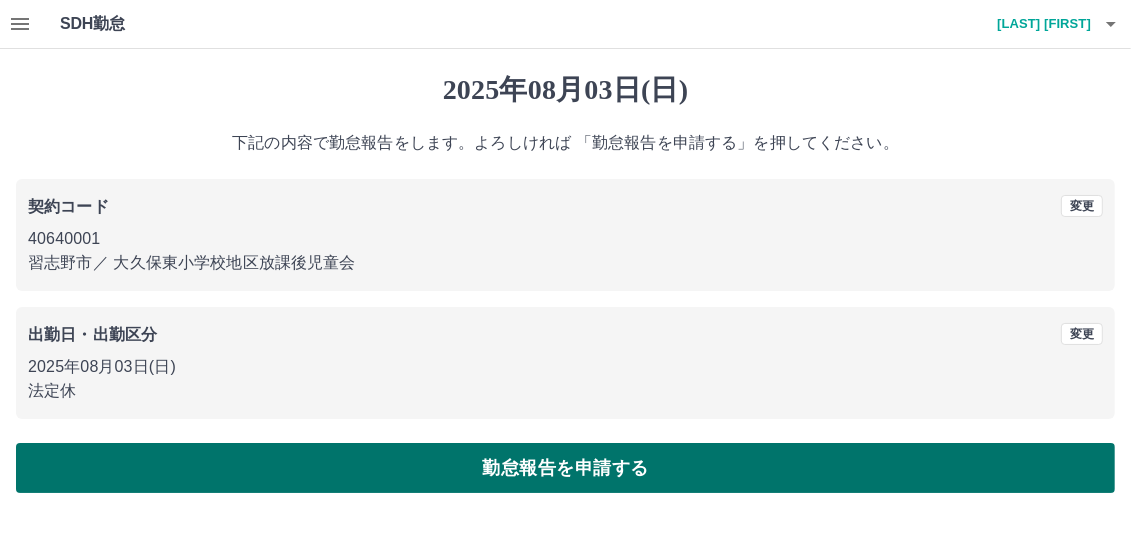 click on "勤怠報告を申請する" at bounding box center [565, 468] 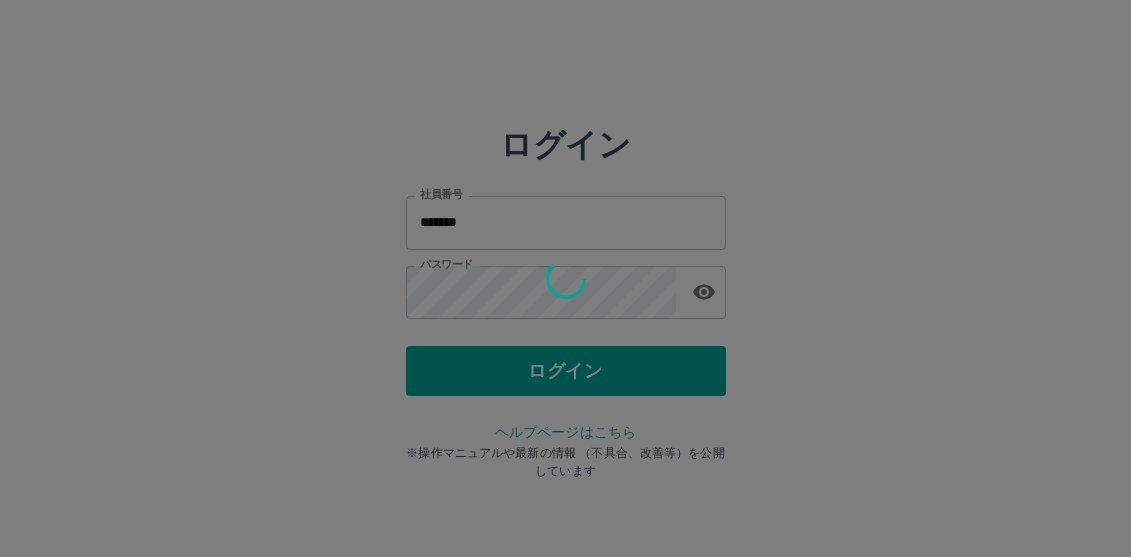 scroll, scrollTop: 0, scrollLeft: 0, axis: both 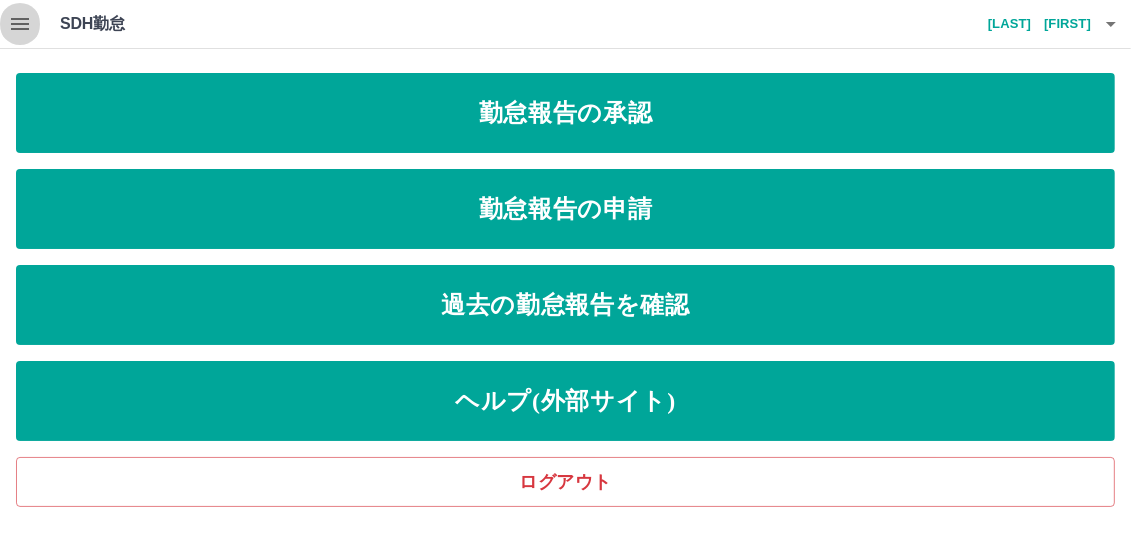 click 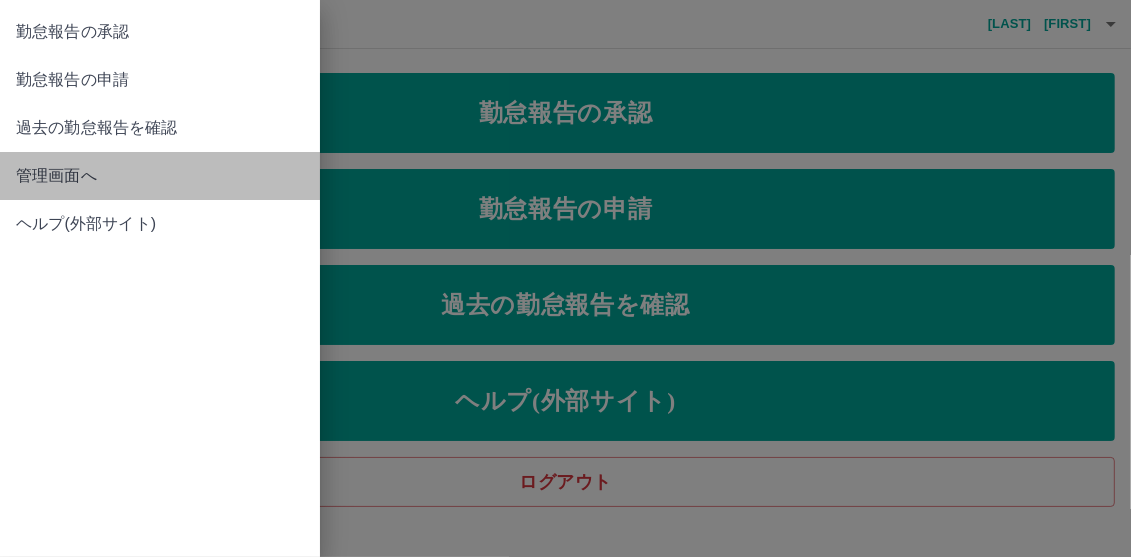 click on "管理画面へ" at bounding box center (160, 176) 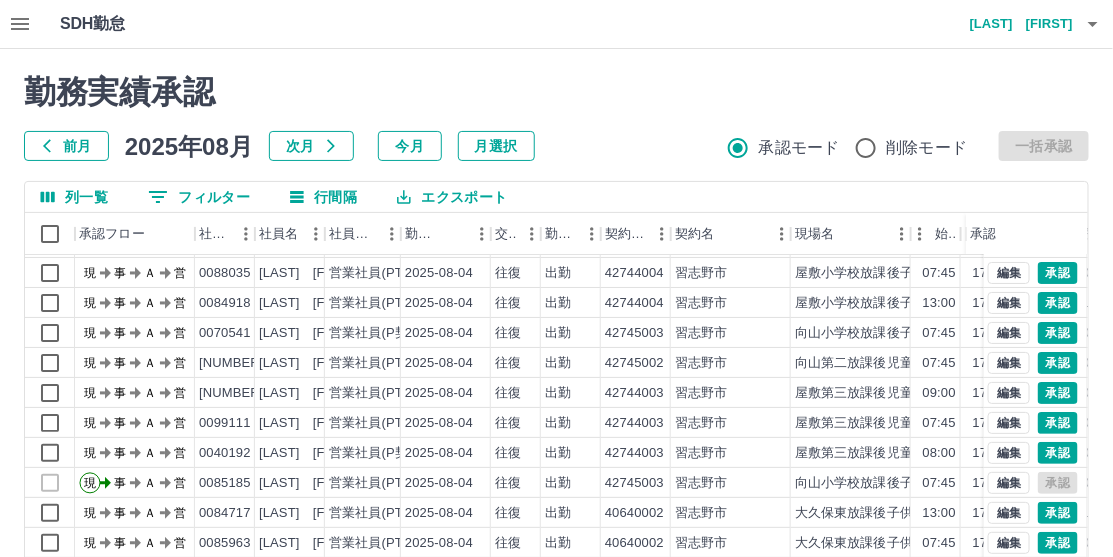 scroll, scrollTop: 103, scrollLeft: 0, axis: vertical 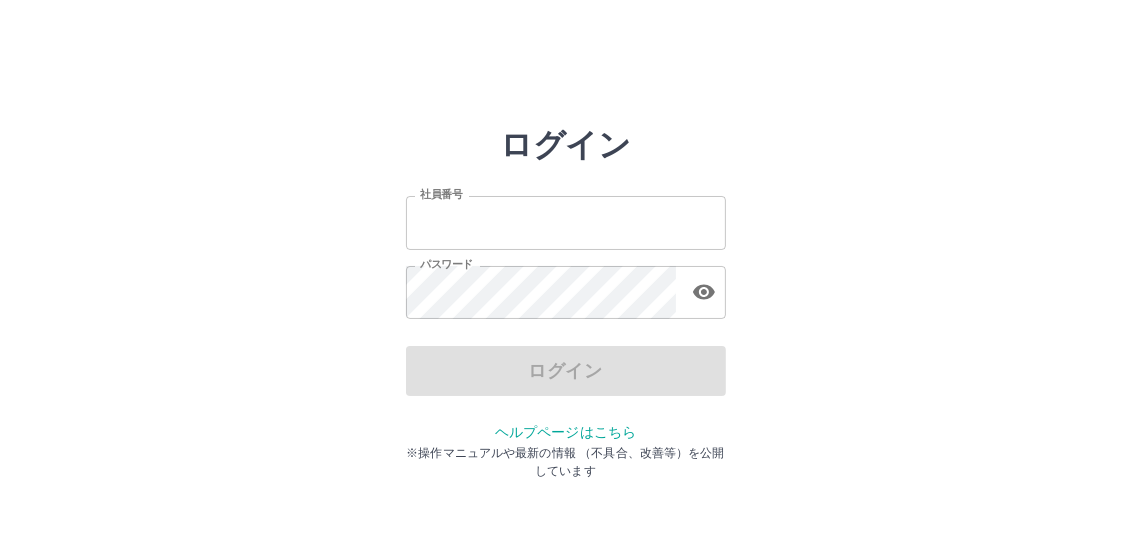 type on "*******" 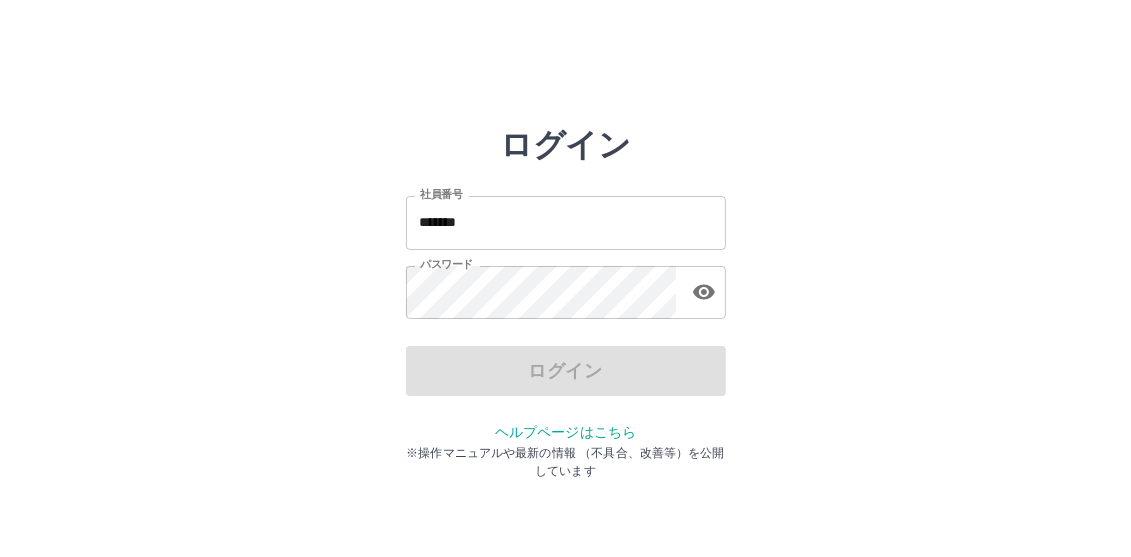 click on "ログイン 社員番号 ******* 社員番号 パスワード パスワード ログイン ヘルプページはこちら ※操作マニュアルや最新の情報 （不具合、改善等）を公開しています" at bounding box center (565, 286) 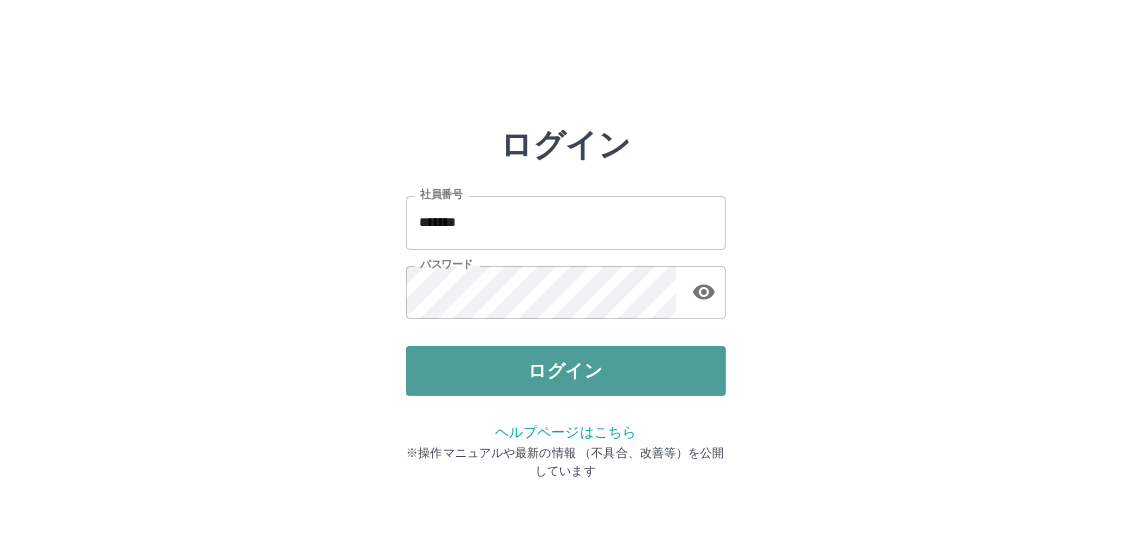 click on "ログイン" at bounding box center (566, 371) 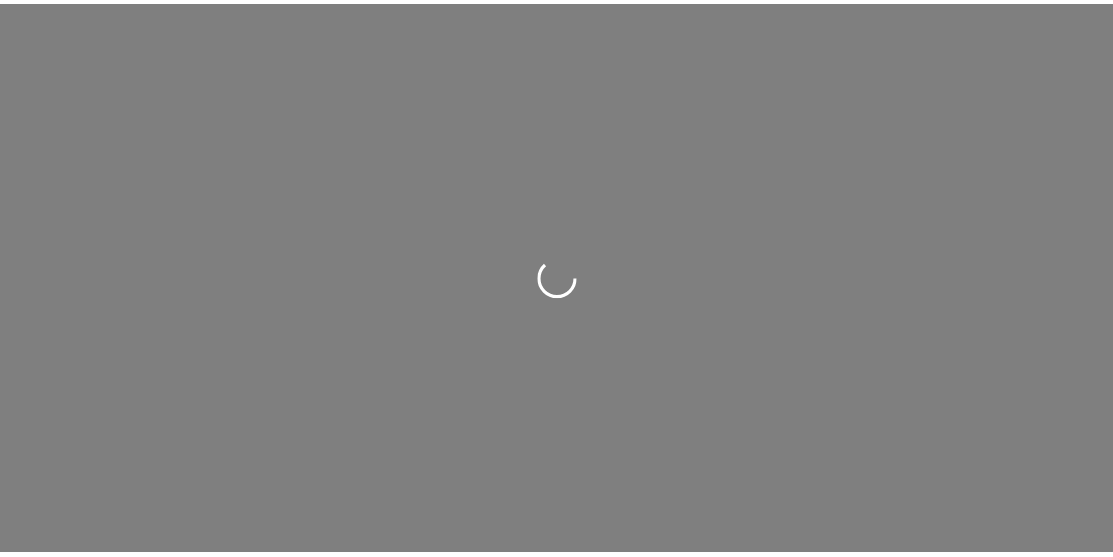 scroll, scrollTop: 0, scrollLeft: 0, axis: both 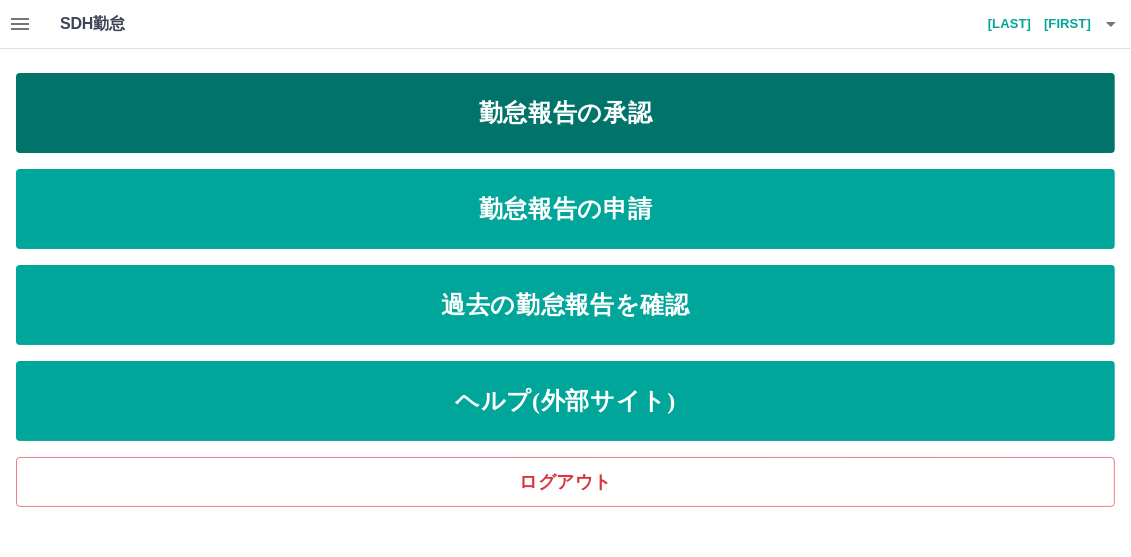 click on "勤怠報告の承認" at bounding box center (565, 113) 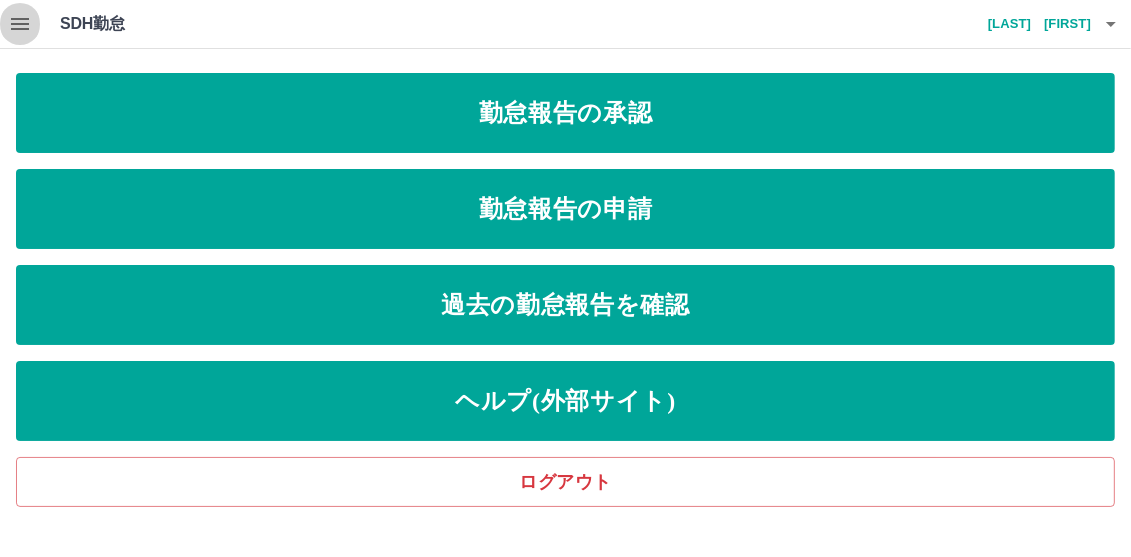 click 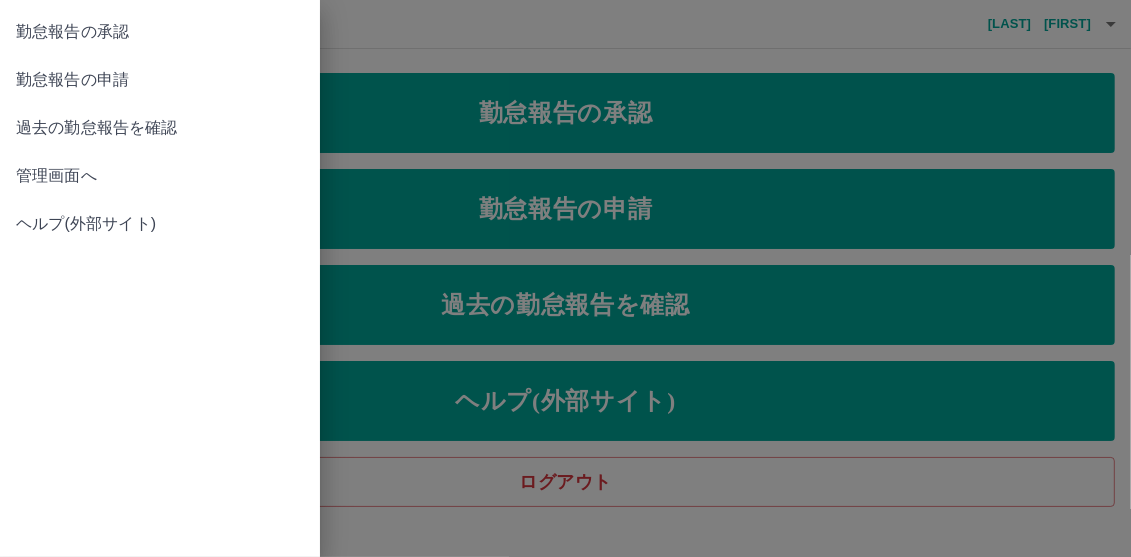 click on "管理画面へ" at bounding box center (160, 176) 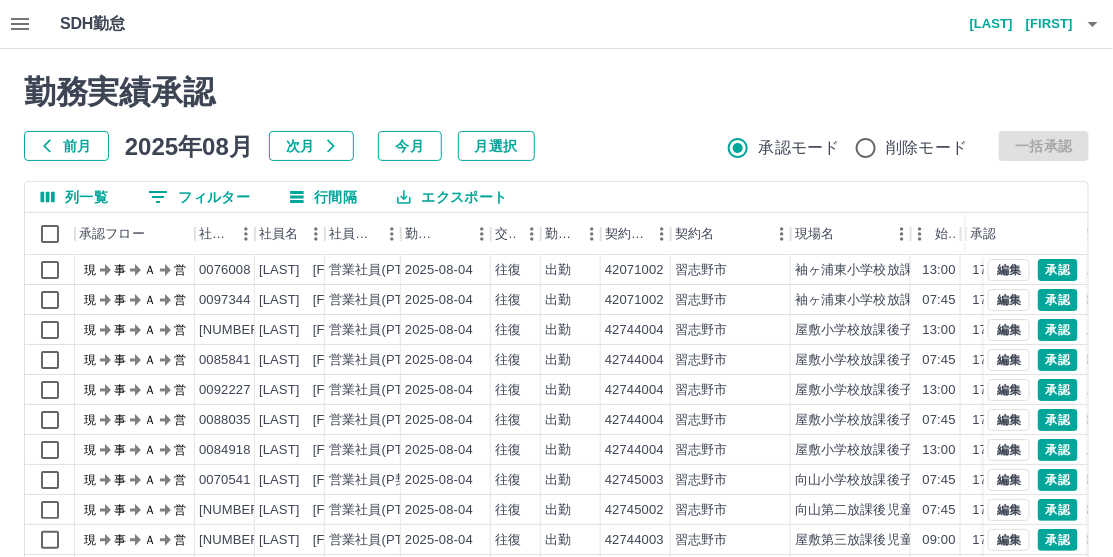 scroll, scrollTop: 103, scrollLeft: 0, axis: vertical 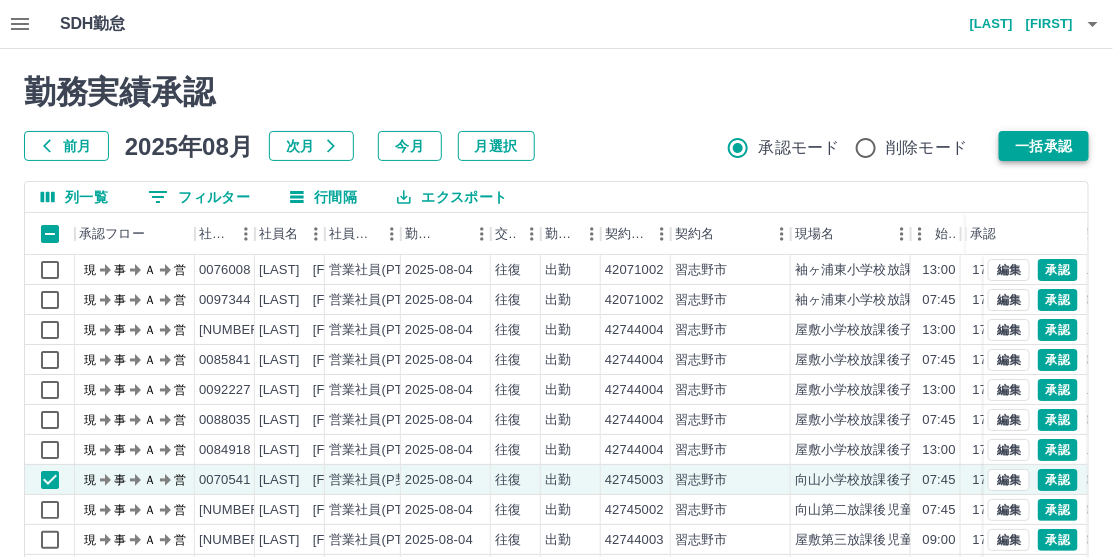 click on "一括承認" at bounding box center [1044, 146] 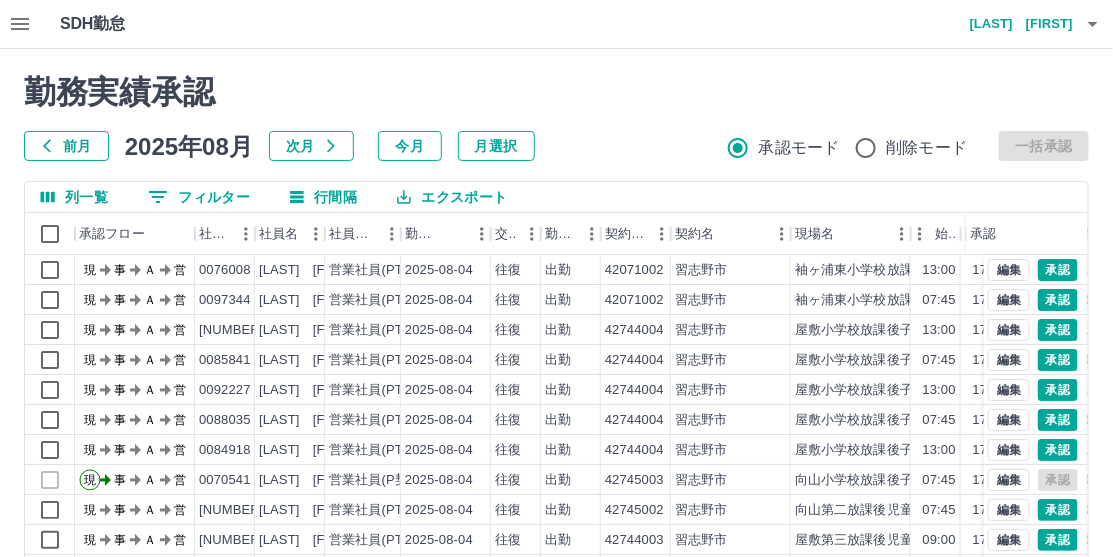 scroll, scrollTop: 103, scrollLeft: 0, axis: vertical 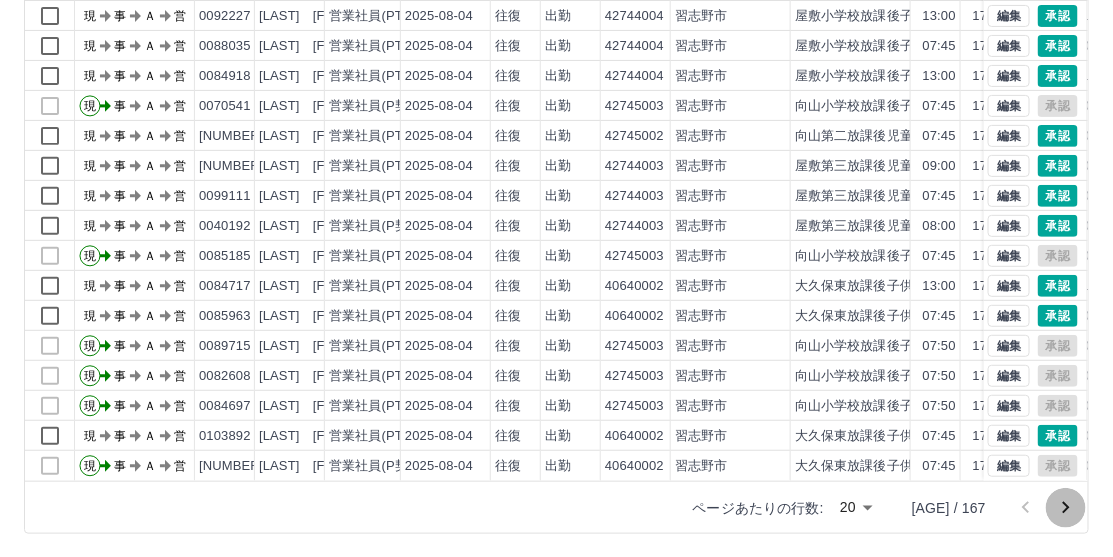 click 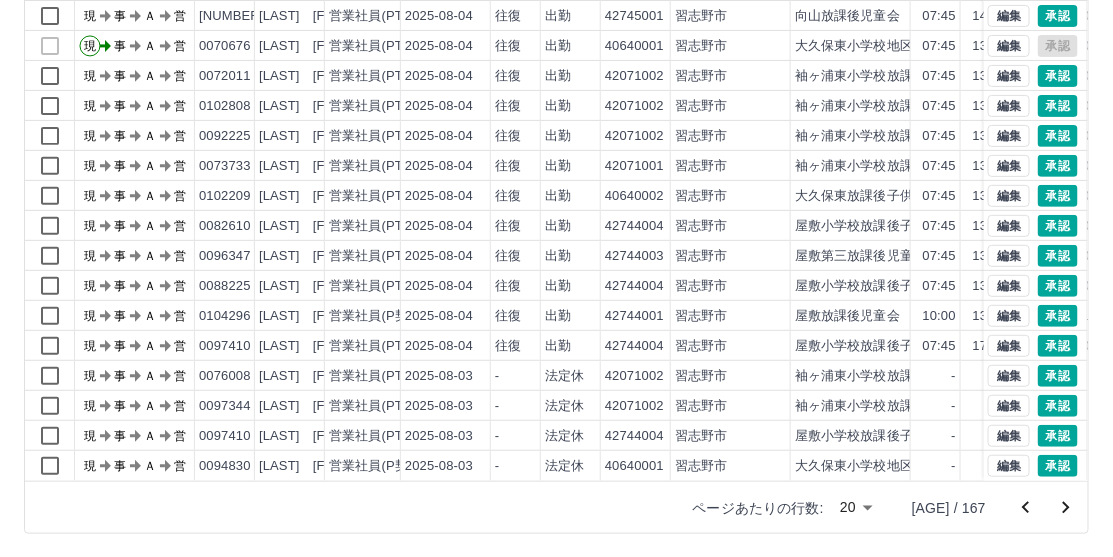 scroll, scrollTop: 103, scrollLeft: 0, axis: vertical 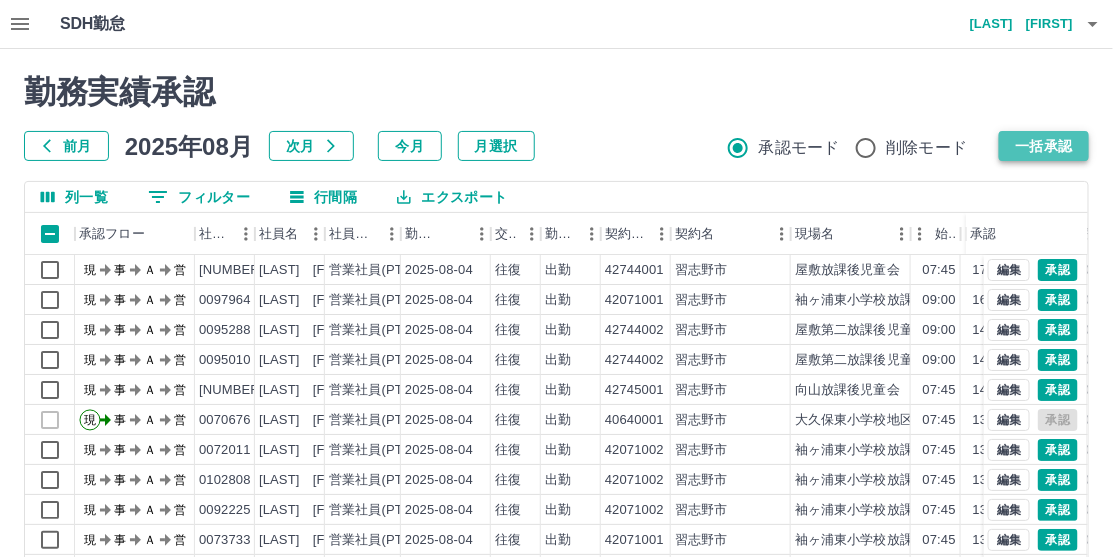 click on "一括承認" at bounding box center (1044, 146) 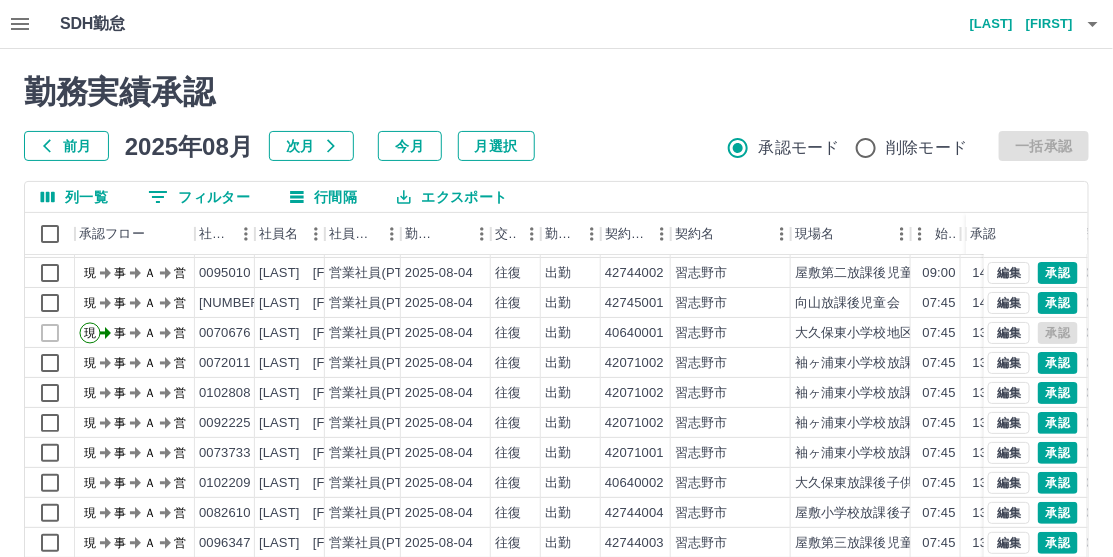 scroll, scrollTop: 103, scrollLeft: 0, axis: vertical 